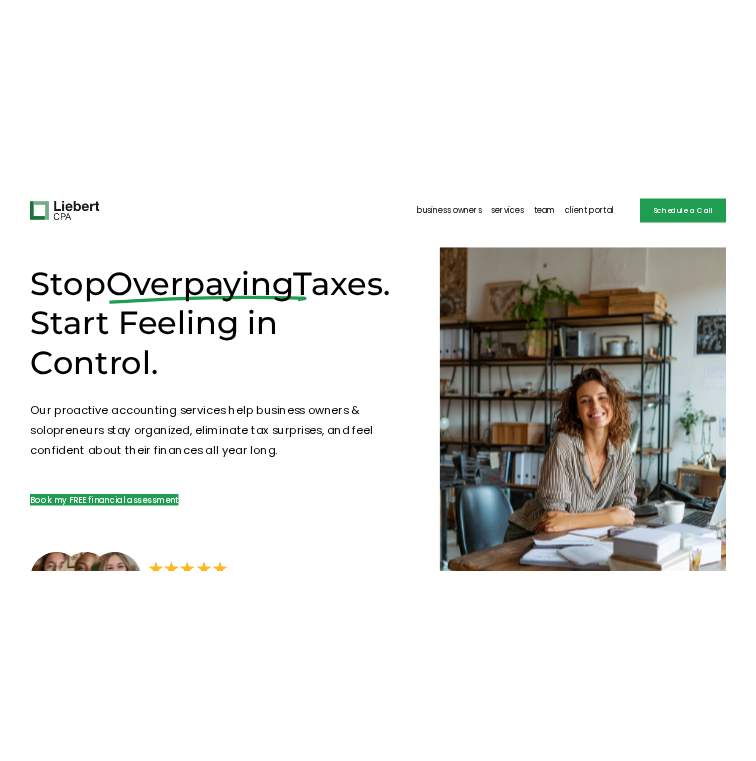 scroll, scrollTop: 0, scrollLeft: 0, axis: both 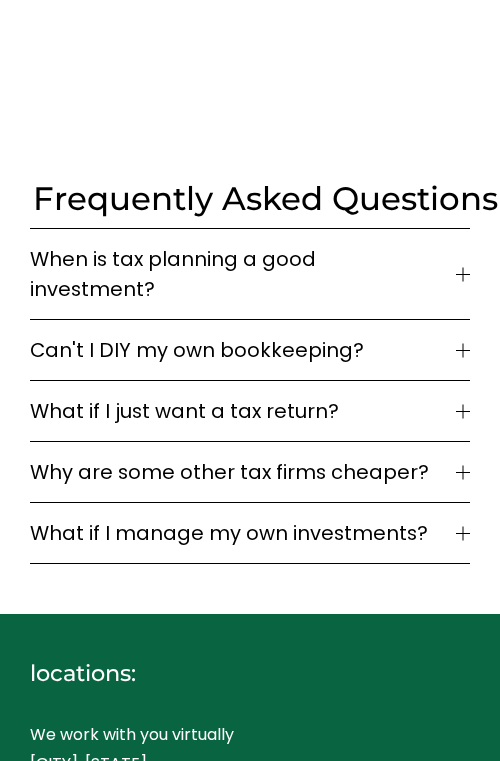 click on "When is tax planning a good investment?" at bounding box center [243, 274] 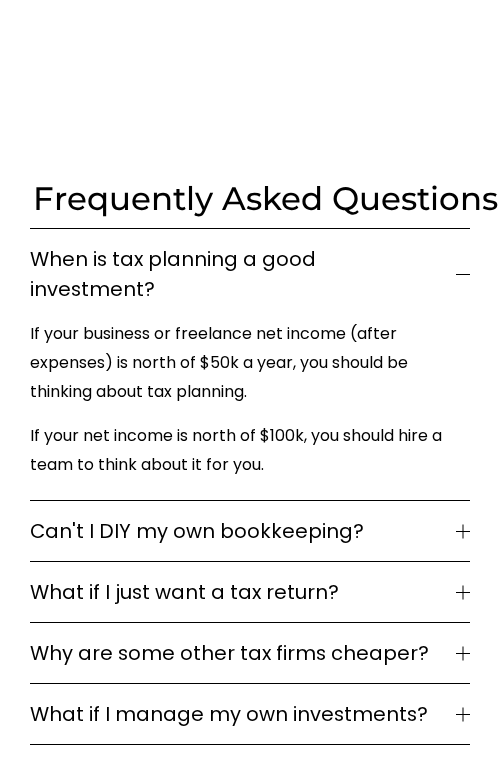 click on "When is tax planning a good investment?" at bounding box center [243, 274] 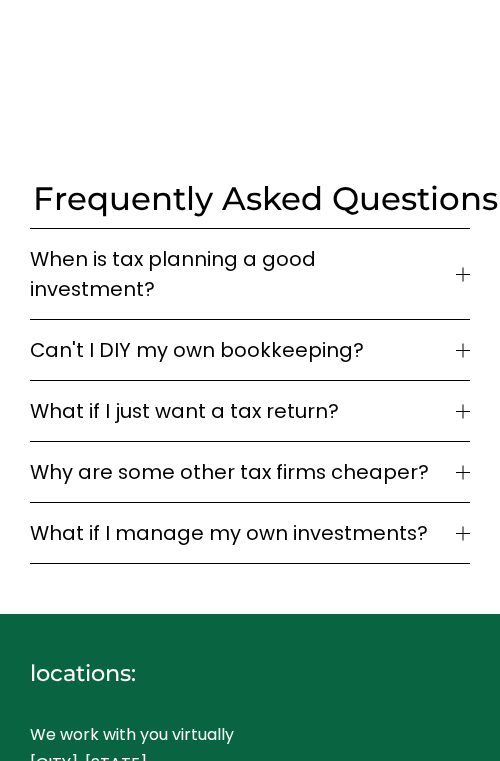 click on "Can't I DIY my own bookkeeping?" at bounding box center (243, 350) 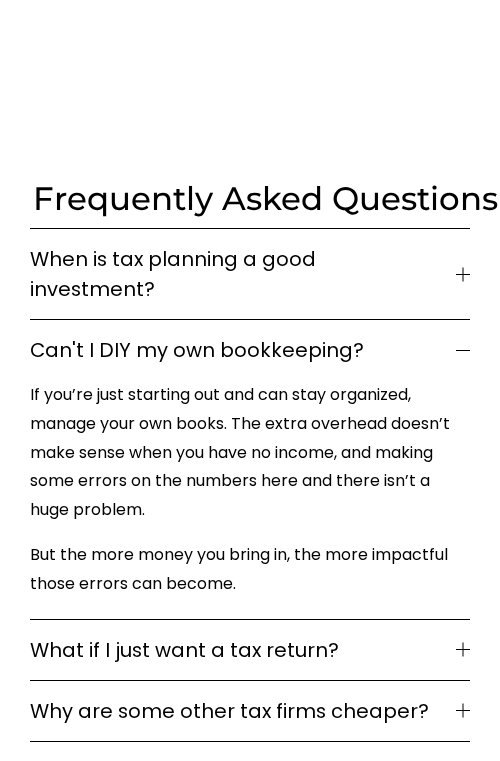 click on "Can't I DIY my own bookkeeping?" at bounding box center [243, 350] 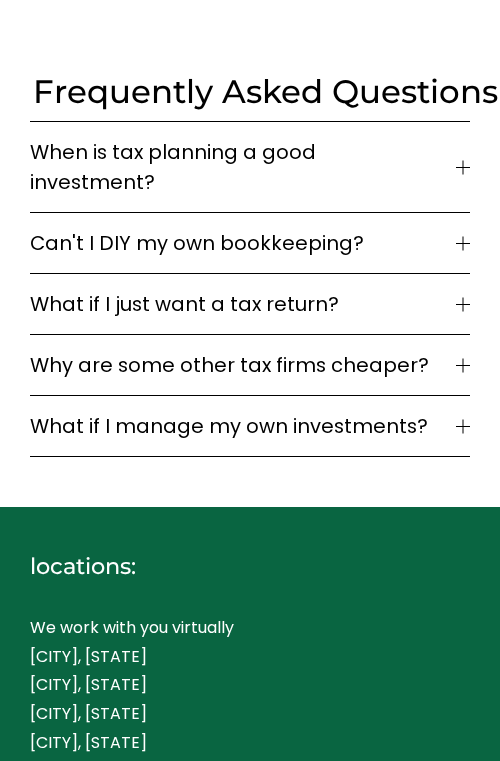 scroll, scrollTop: 8361, scrollLeft: 0, axis: vertical 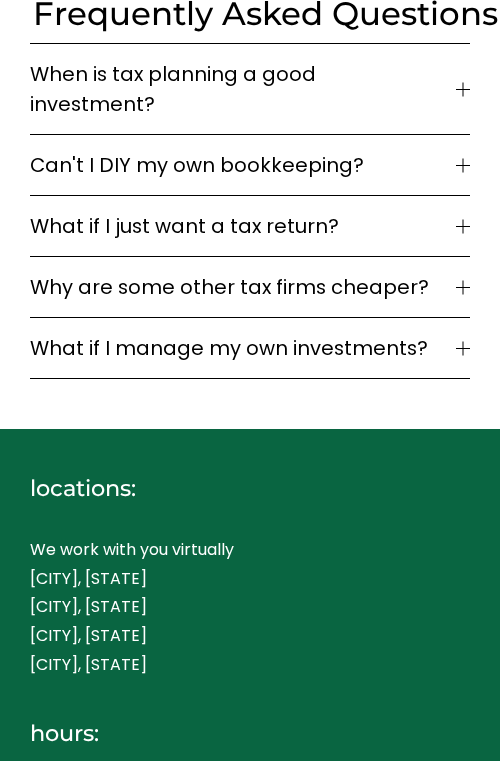click on "What if I manage my own investments?" at bounding box center [243, 348] 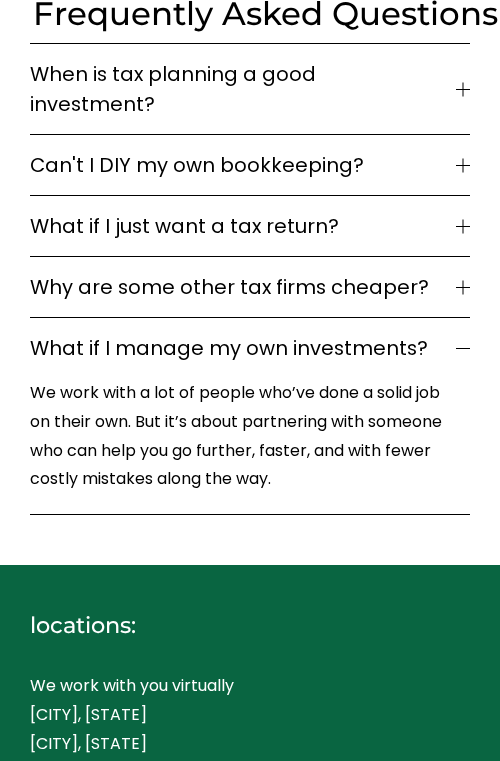 click on "What if I manage my own investments?" at bounding box center (243, 348) 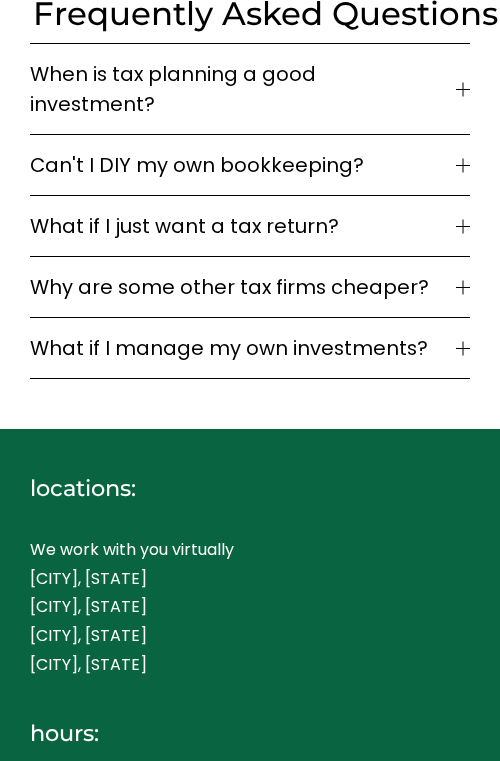 click on "Why are some other tax firms cheaper?" at bounding box center (243, 287) 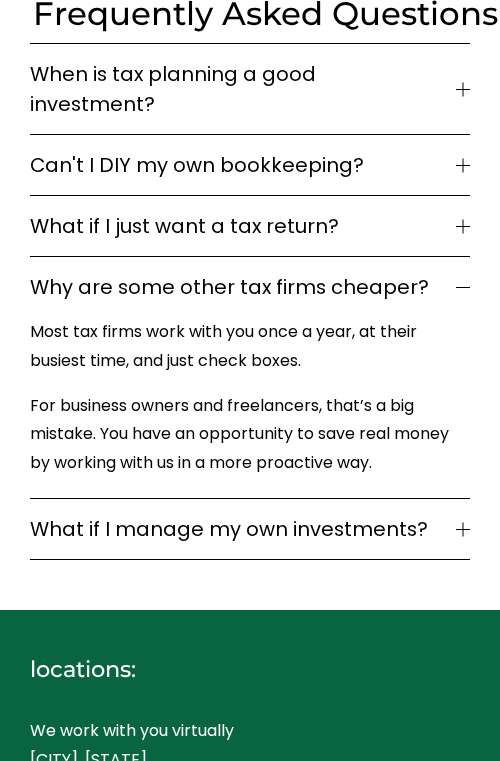click on "What if I just want a tax return?" at bounding box center (250, 226) 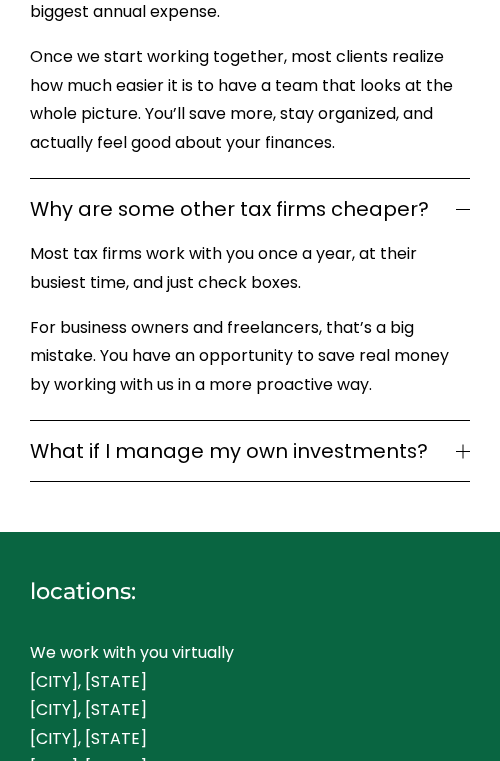 scroll, scrollTop: 8782, scrollLeft: 0, axis: vertical 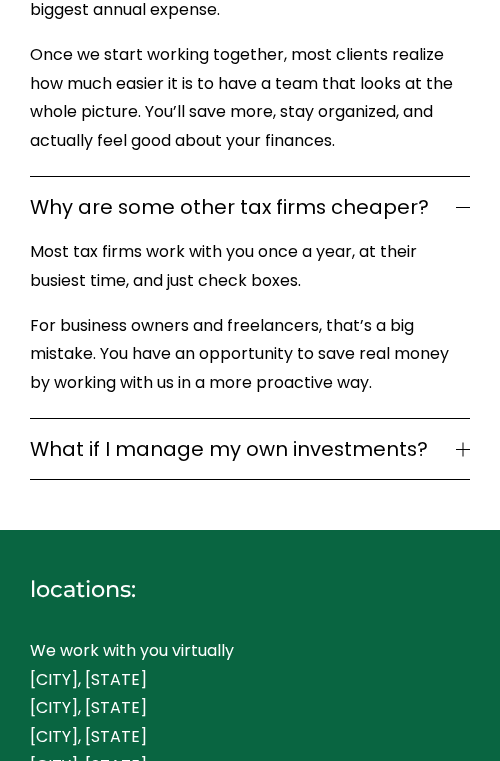 click on "Most tax firms work with you once a year, at their busiest time, and just check boxes." at bounding box center (245, 267) 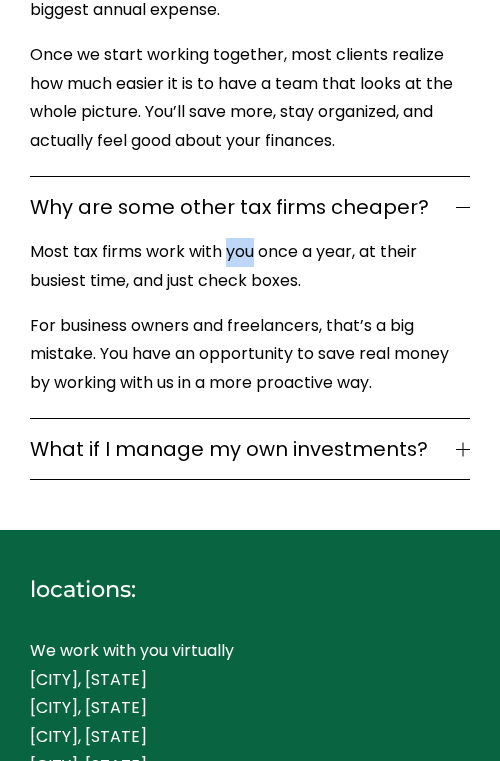 click on "Most tax firms work with you once a year, at their busiest time, and just check boxes." at bounding box center (245, 267) 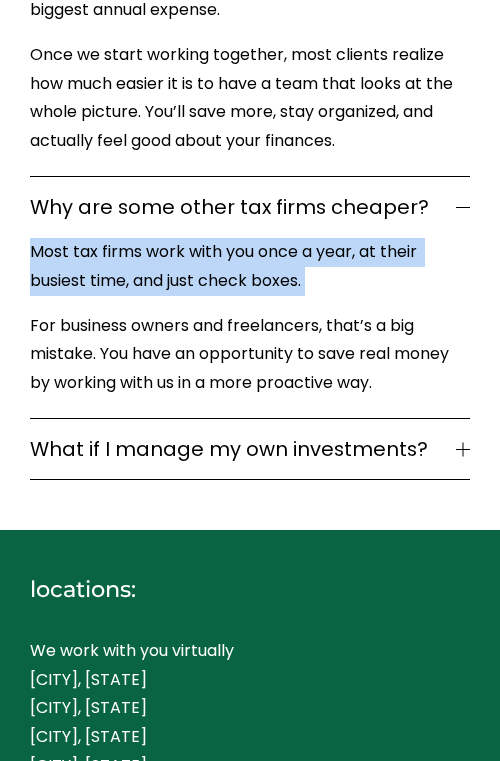 click on "Most tax firms work with you once a year, at their busiest time, and just check boxes." at bounding box center [245, 267] 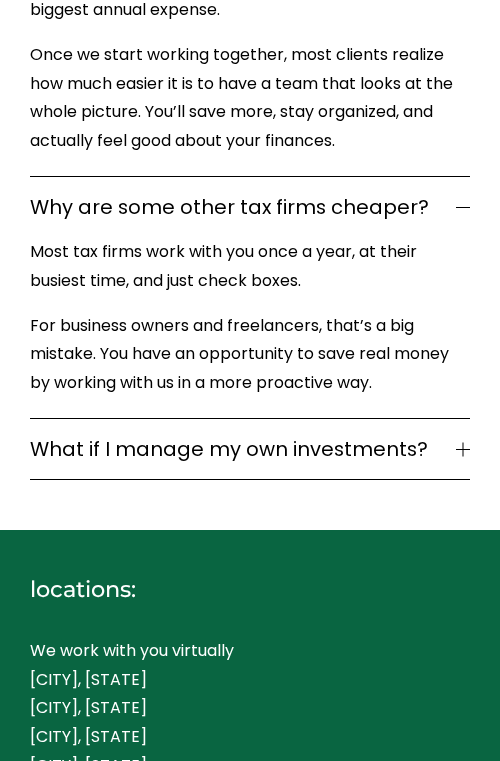 click on "What if I manage my own investments?" at bounding box center (243, 449) 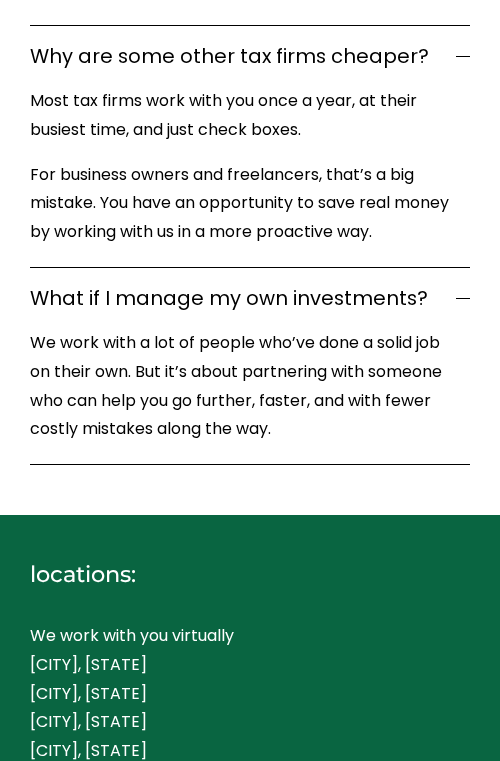 scroll, scrollTop: 8938, scrollLeft: 0, axis: vertical 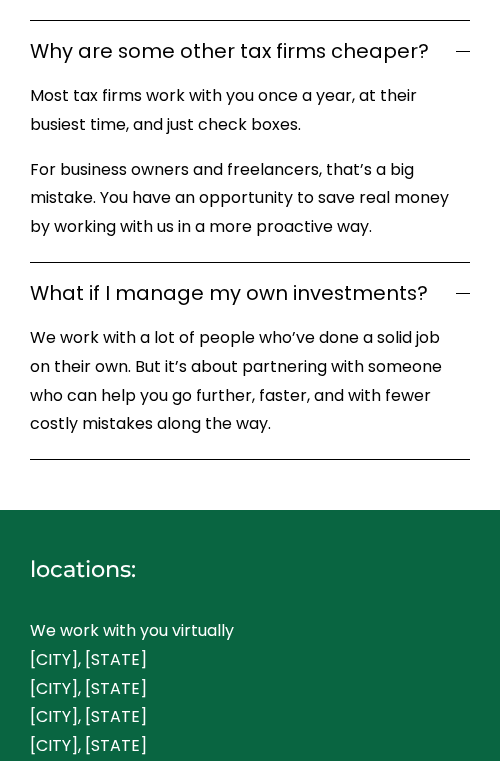 click on "We work with a lot of people who’ve done a solid job on their own. But it’s about partnering with someone who can help you go further, faster, and with fewer costly mistakes along the way." at bounding box center (245, 381) 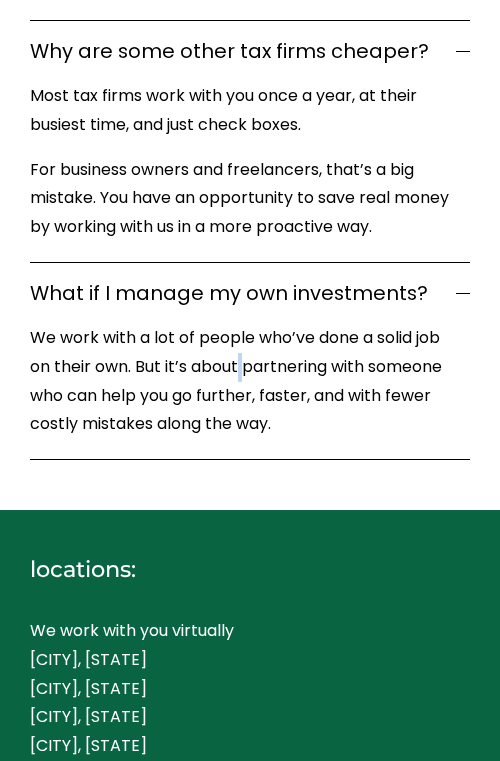 click on "We work with a lot of people who’ve done a solid job on their own. But it’s about partnering with someone who can help you go further, faster, and with fewer costly mistakes along the way." at bounding box center (245, 381) 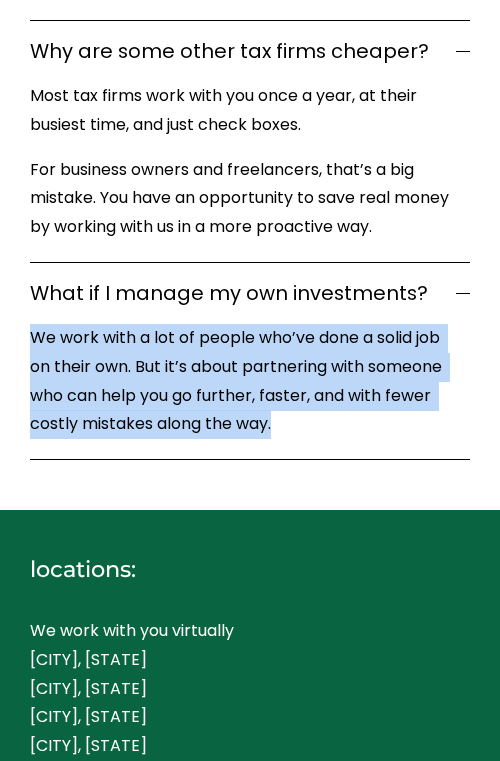click on "We work with a lot of people who’ve done a solid job on their own. But it’s about partnering with someone who can help you go further, faster, and with fewer costly mistakes along the way." at bounding box center [245, 381] 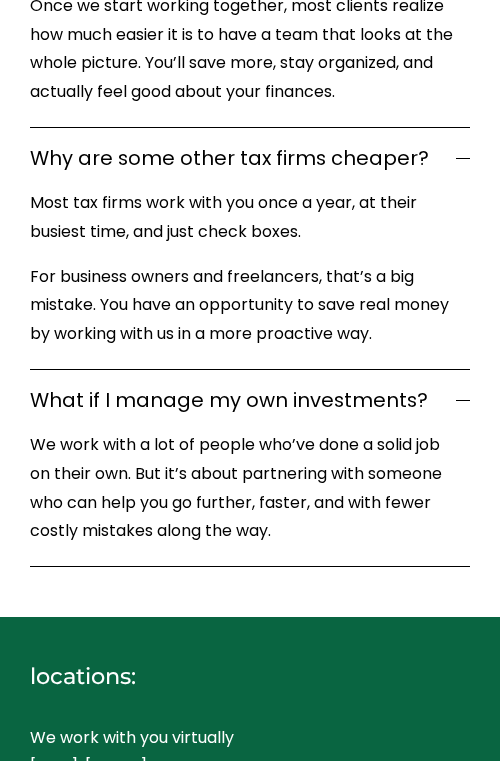 scroll, scrollTop: 8829, scrollLeft: 0, axis: vertical 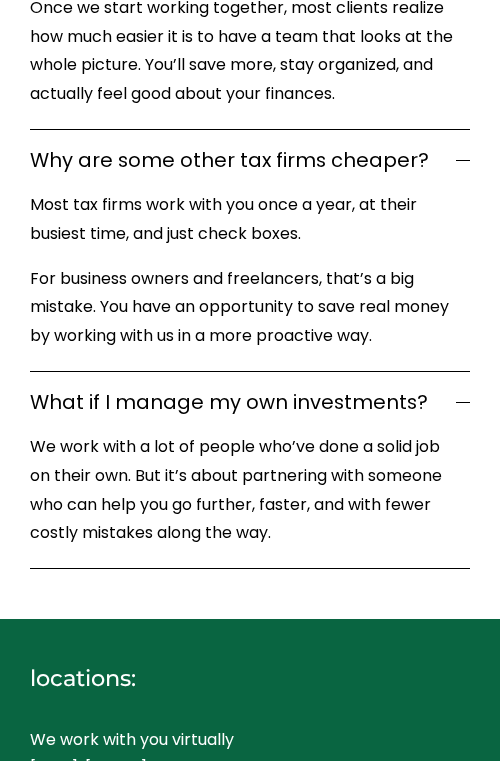 click on "For business owners and freelancers, that’s a big mistake. You have an opportunity to save real money by working with us in a more proactive way." at bounding box center (245, 308) 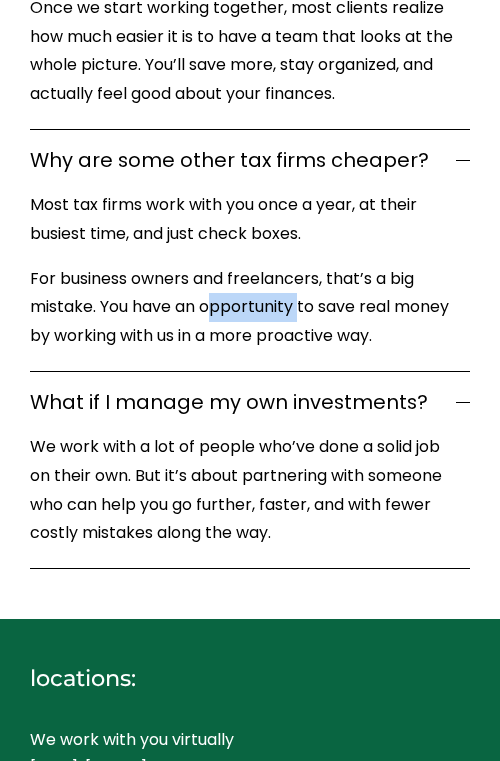click on "For business owners and freelancers, that’s a big mistake. You have an opportunity to save real money by working with us in a more proactive way." at bounding box center [245, 308] 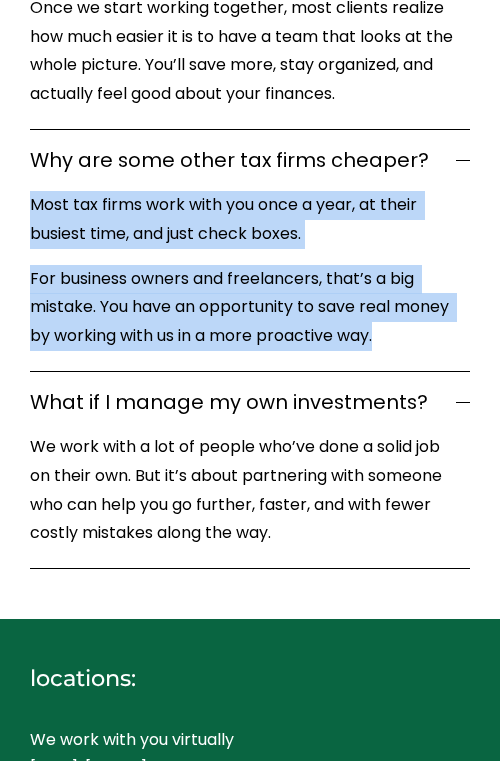 drag, startPoint x: 244, startPoint y: 282, endPoint x: 245, endPoint y: 187, distance: 95.005264 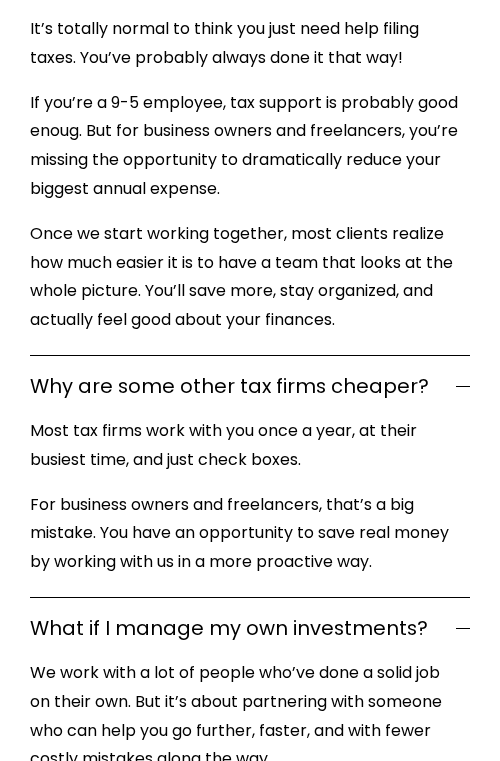 scroll, scrollTop: 8579, scrollLeft: 0, axis: vertical 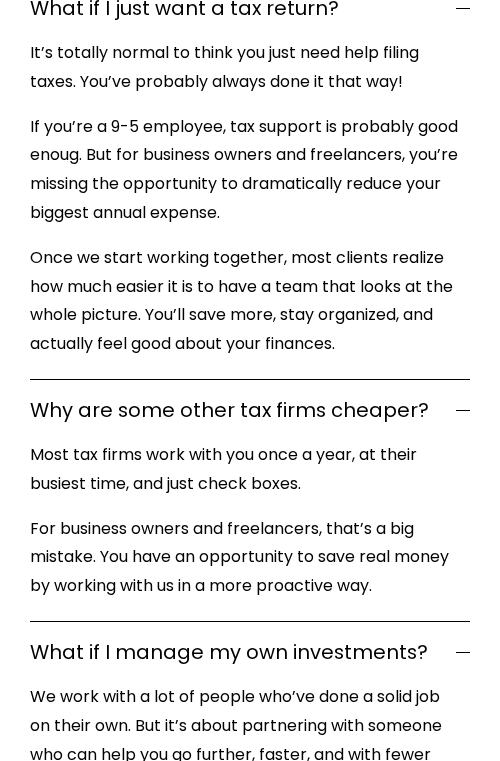 click on "Once we start working together, most clients realize how much easier it is to have a team that looks at the whole picture. You’ll save more, stay organized, and actually feel good about your finances." at bounding box center (245, 301) 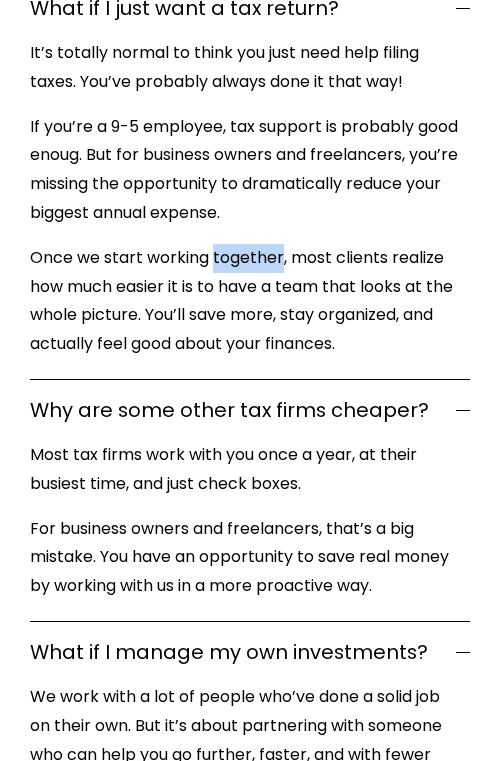 click on "Once we start working together, most clients realize how much easier it is to have a team that looks at the whole picture. You’ll save more, stay organized, and actually feel good about your finances." at bounding box center (245, 301) 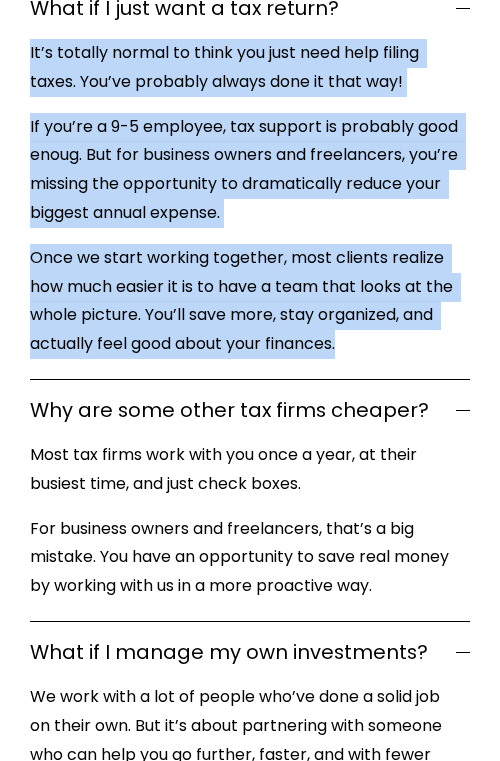 drag, startPoint x: 238, startPoint y: 238, endPoint x: 256, endPoint y: 44, distance: 194.83327 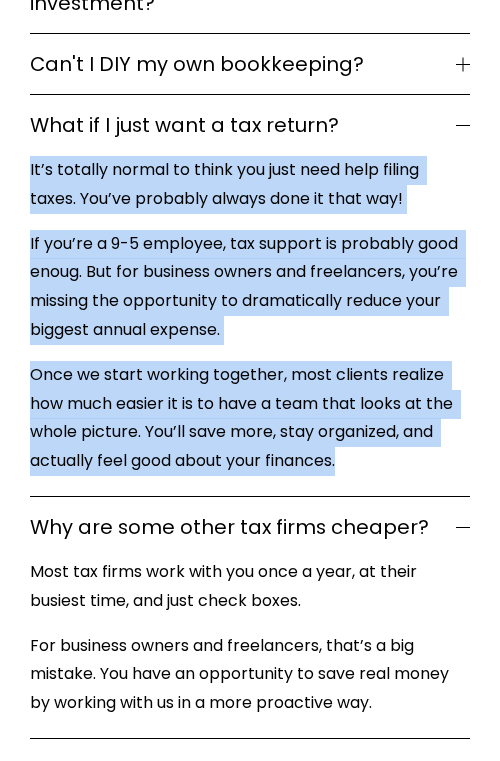 scroll, scrollTop: 8444, scrollLeft: 0, axis: vertical 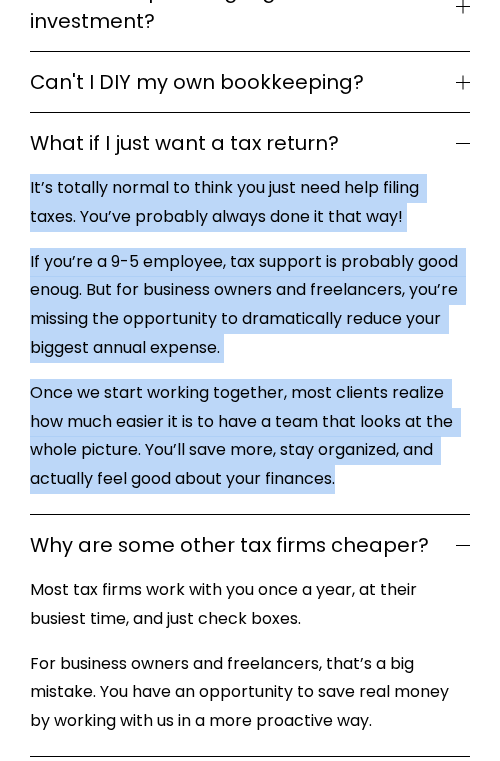 click on "It’s totally normal to think you just need help filing taxes. You’ve probably always done it that way!" at bounding box center (245, 203) 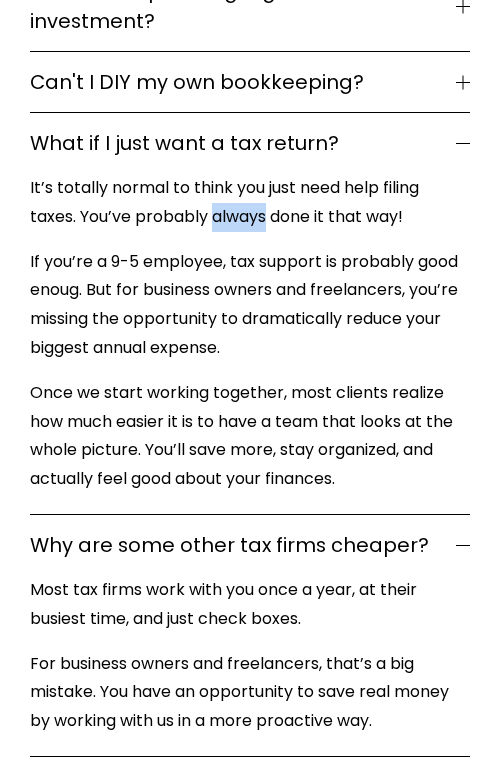 click on "It’s totally normal to think you just need help filing taxes. You’ve probably always done it that way!" at bounding box center (245, 203) 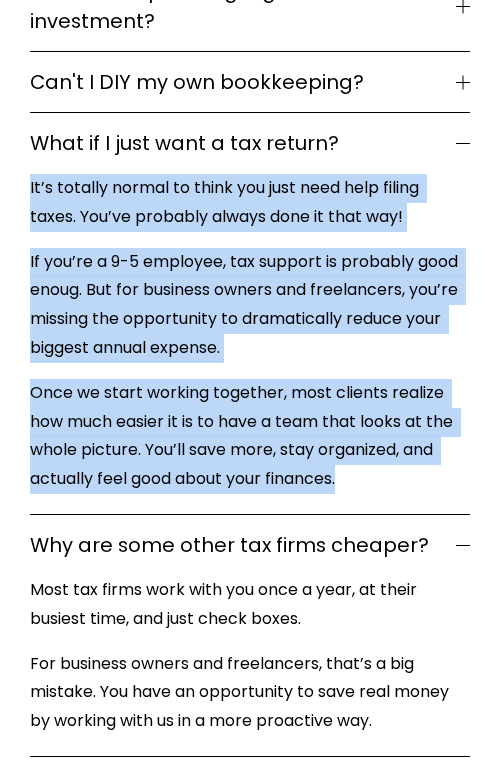 drag, startPoint x: 233, startPoint y: 189, endPoint x: 236, endPoint y: 357, distance: 168.02678 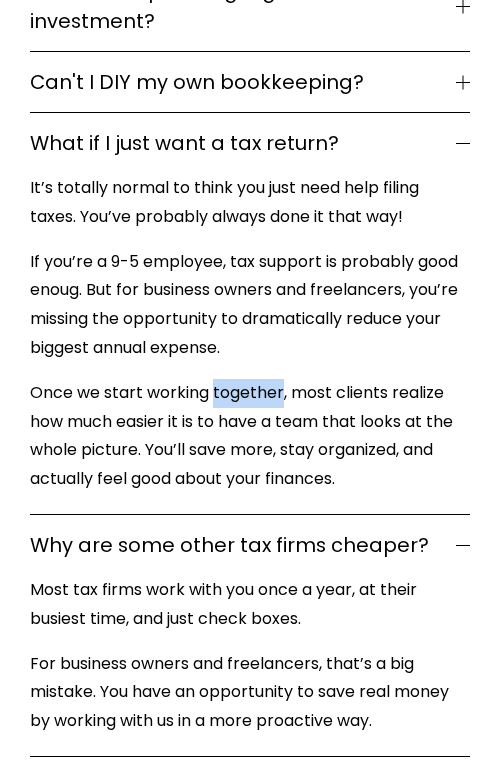 click on "Once we start working together, most clients realize how much easier it is to have a team that looks at the whole picture. You’ll save more, stay organized, and actually feel good about your finances." at bounding box center (245, 436) 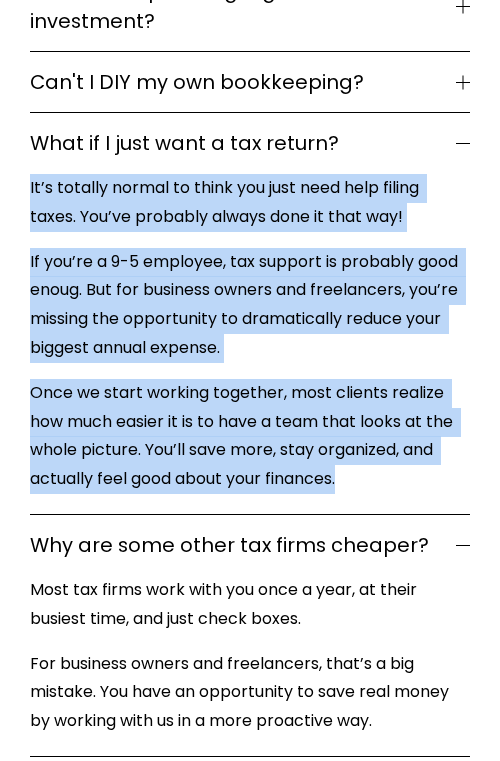 drag, startPoint x: 236, startPoint y: 357, endPoint x: 243, endPoint y: 151, distance: 206.1189 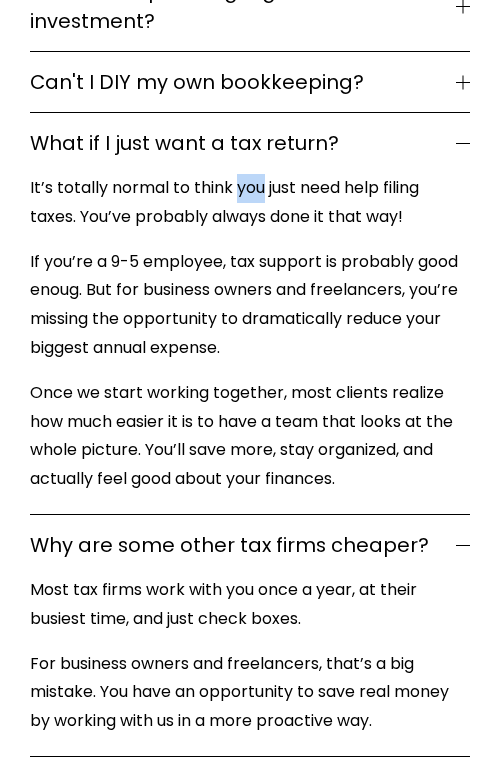 click on "It’s totally normal to think you just need help filing taxes. You’ve probably always done it that way!" at bounding box center [245, 203] 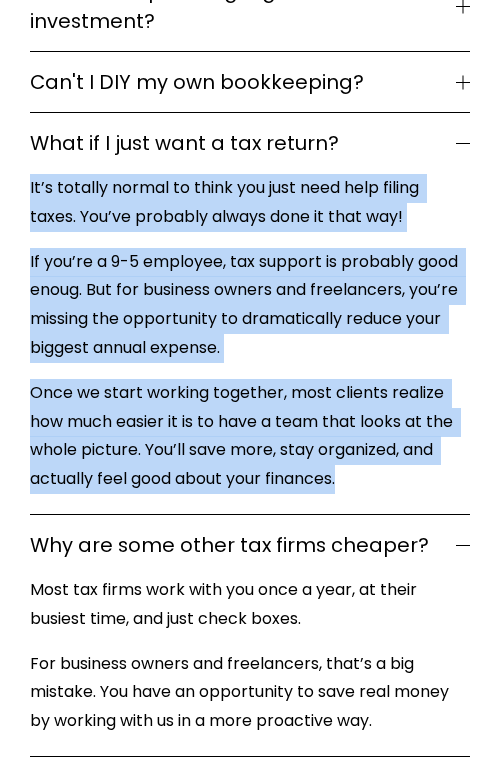 drag, startPoint x: 243, startPoint y: 151, endPoint x: 243, endPoint y: 356, distance: 205 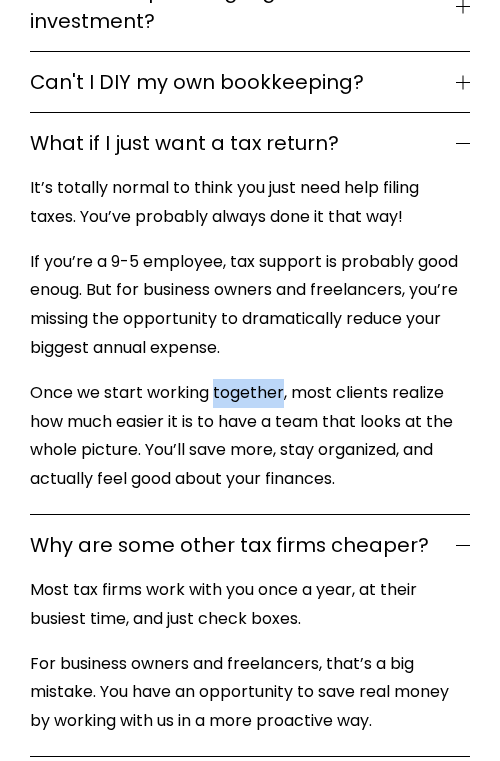 click on "Once we start working together, most clients realize how much easier it is to have a team that looks at the whole picture. You’ll save more, stay organized, and actually feel good about your finances." at bounding box center [245, 436] 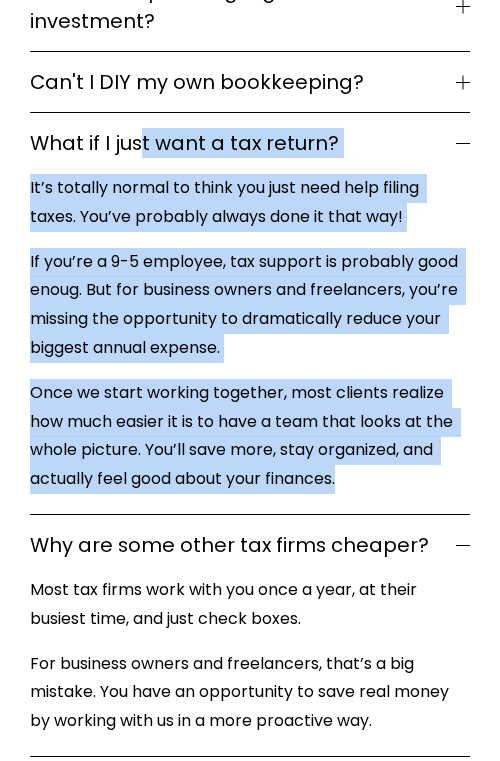 drag, startPoint x: 243, startPoint y: 356, endPoint x: 233, endPoint y: 123, distance: 233.2145 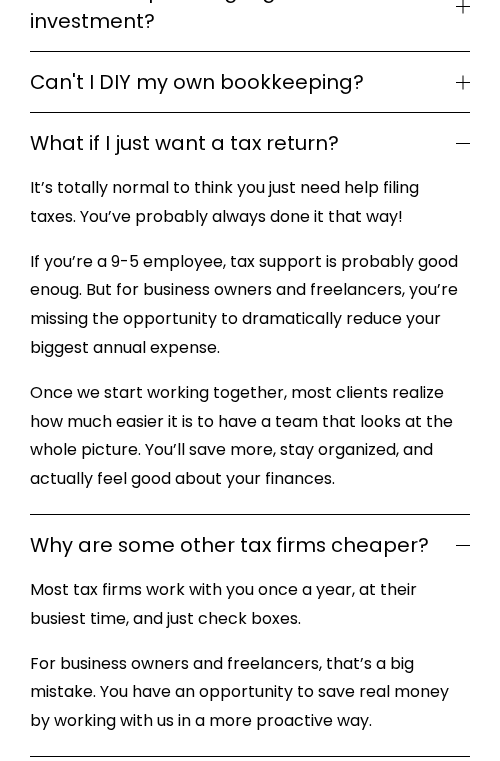 click on "It’s totally normal to think you just need help filing taxes. You’ve probably always done it that way!" at bounding box center (245, 203) 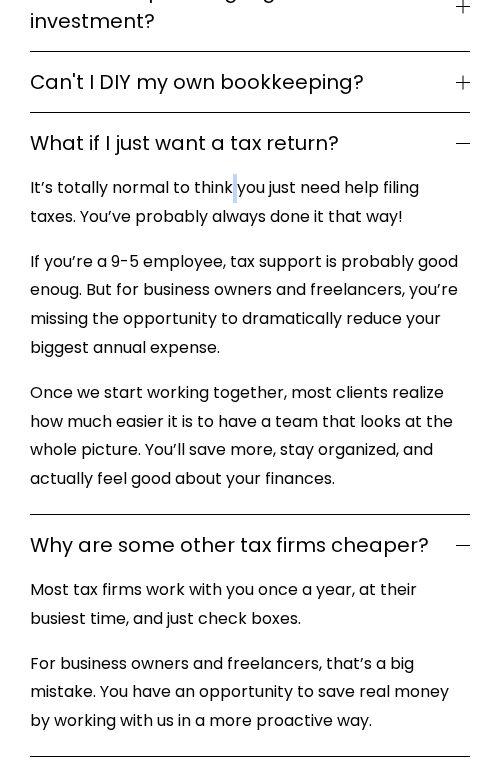 click on "It’s totally normal to think you just need help filing taxes. You’ve probably always done it that way!" at bounding box center [245, 203] 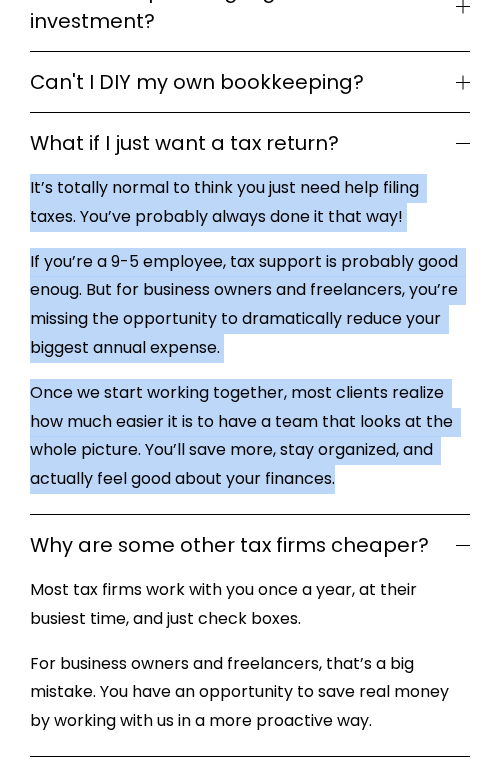 drag, startPoint x: 229, startPoint y: 167, endPoint x: 218, endPoint y: 352, distance: 185.32674 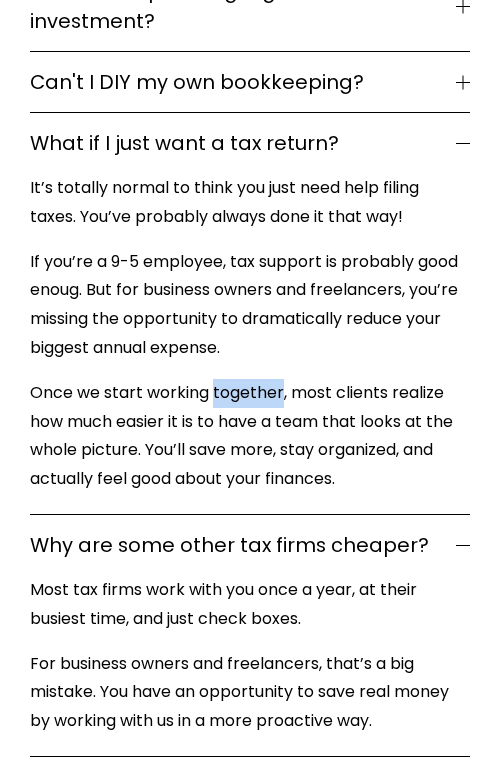 click on "Once we start working together, most clients realize how much easier it is to have a team that looks at the whole picture. You’ll save more, stay organized, and actually feel good about your finances." at bounding box center [245, 436] 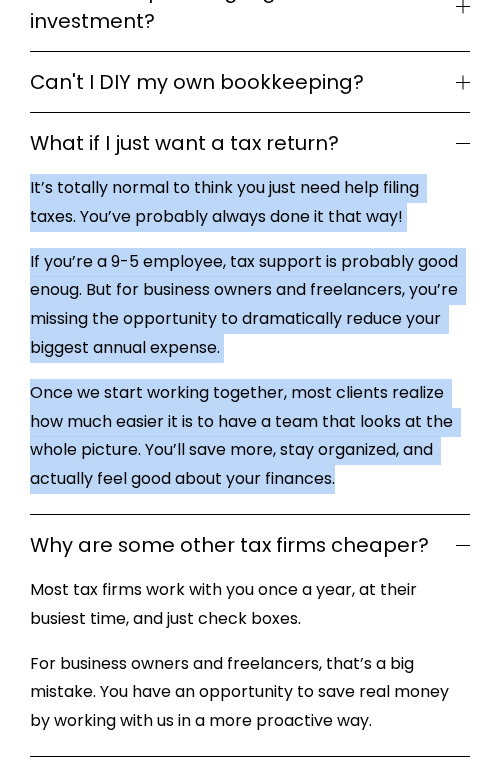 drag, startPoint x: 218, startPoint y: 352, endPoint x: 219, endPoint y: 183, distance: 169.00296 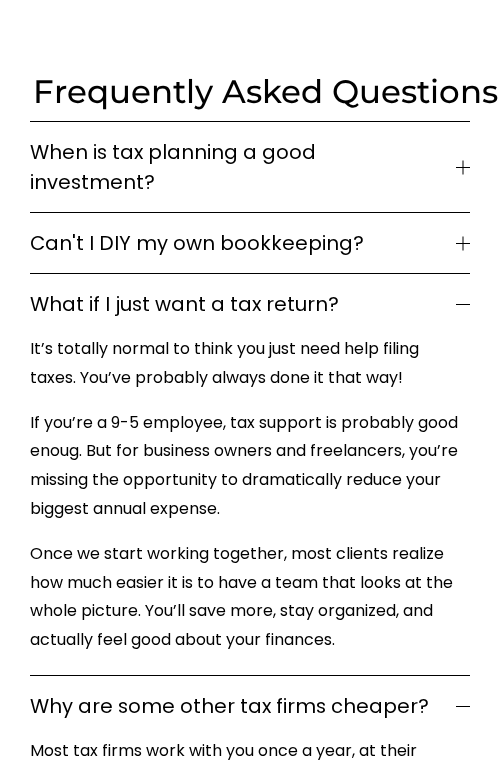scroll, scrollTop: 8175, scrollLeft: 0, axis: vertical 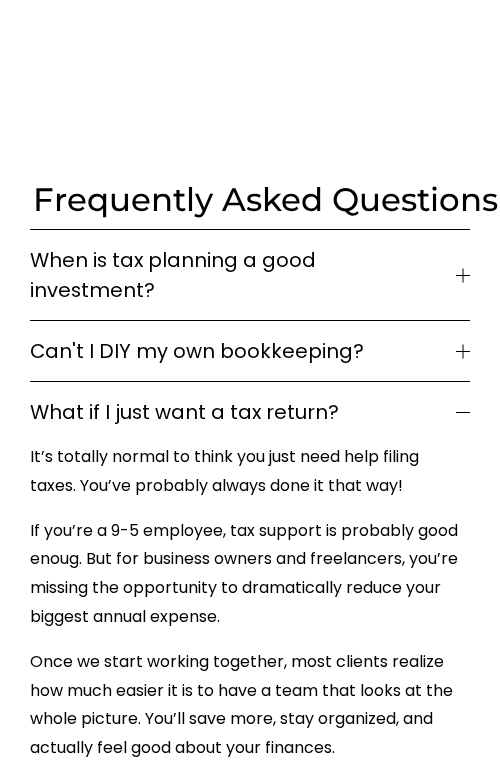 click on "Can't I DIY my own bookkeeping?" at bounding box center (243, 351) 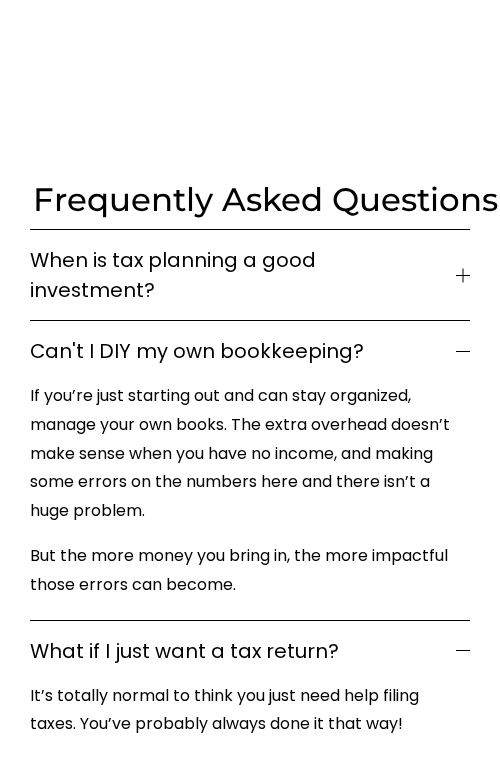 click on "When is tax planning a good investment?" at bounding box center [243, 275] 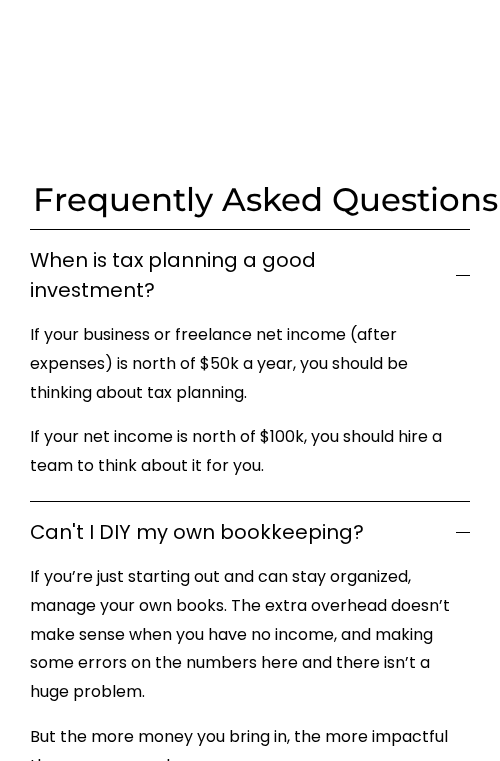 click on "If your business or freelance net income (after expenses) is north of $50k a year, you should be thinking about tax planning." at bounding box center [245, 364] 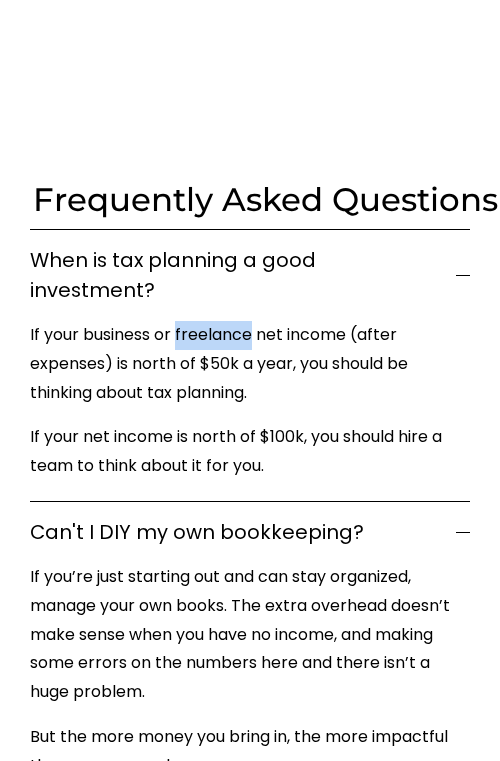 click on "If your business or freelance net income (after expenses) is north of $50k a year, you should be thinking about tax planning." at bounding box center [245, 364] 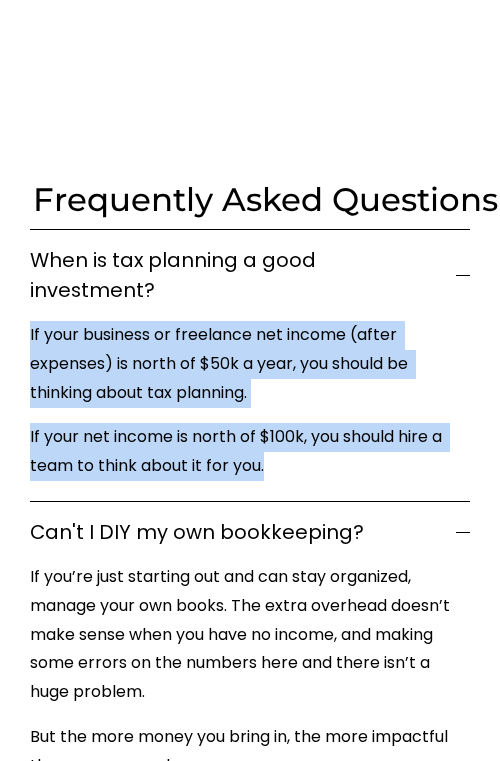 drag, startPoint x: 208, startPoint y: 318, endPoint x: 207, endPoint y: 423, distance: 105.00476 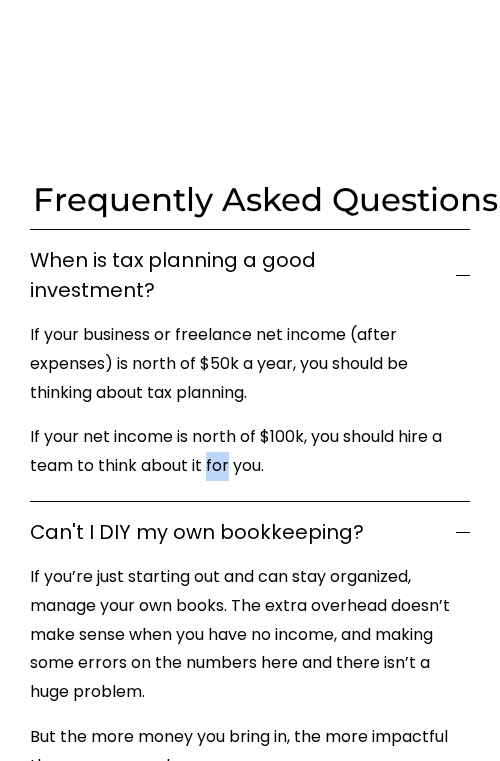 click on "If your net income is north of $100k, you should hire a team to think about it for you." at bounding box center (245, 452) 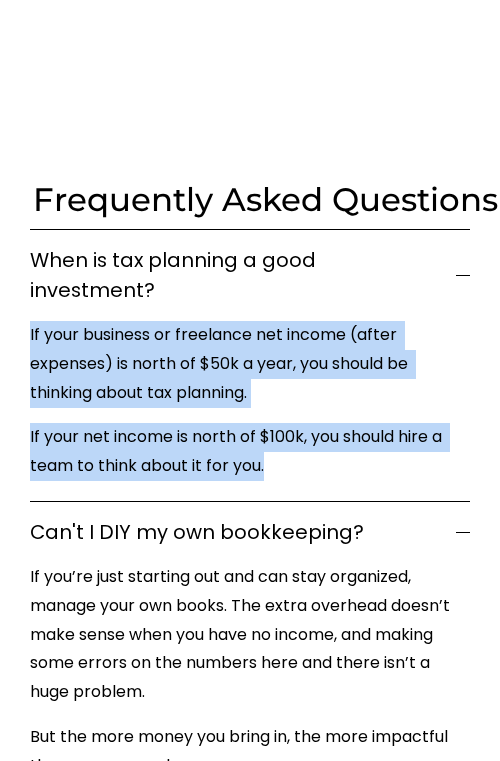 drag, startPoint x: 207, startPoint y: 423, endPoint x: 207, endPoint y: 342, distance: 81 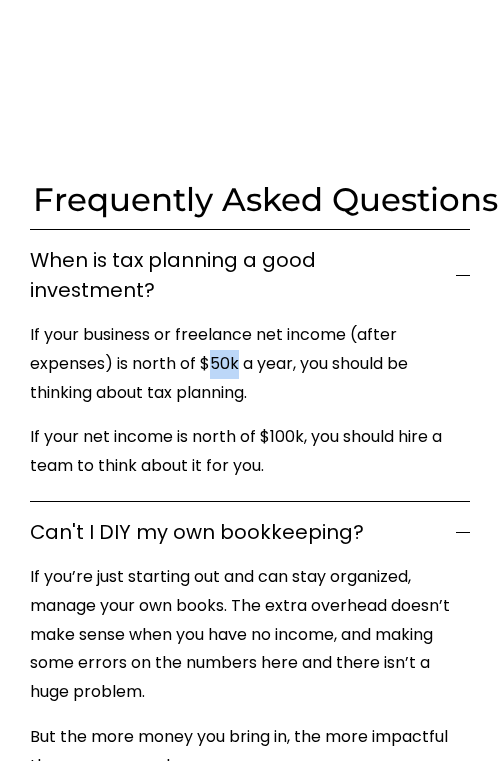 click on "If your business or freelance net income (after expenses) is north of $50k a year, you should be thinking about tax planning." at bounding box center (245, 364) 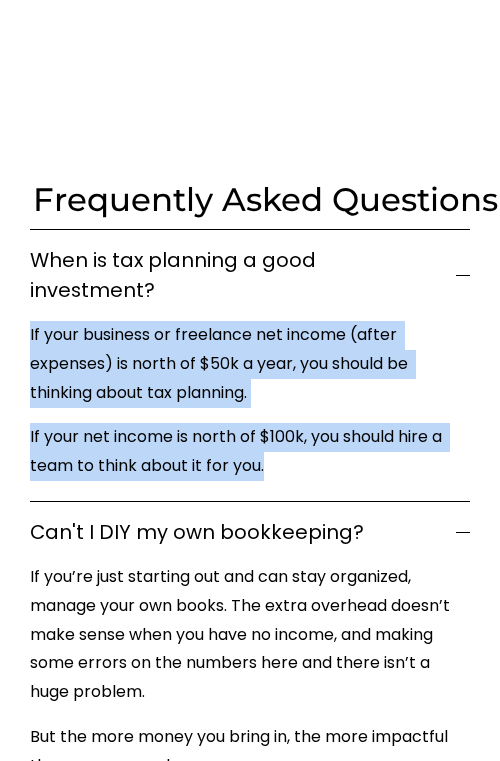 drag, startPoint x: 207, startPoint y: 342, endPoint x: 200, endPoint y: 411, distance: 69.354164 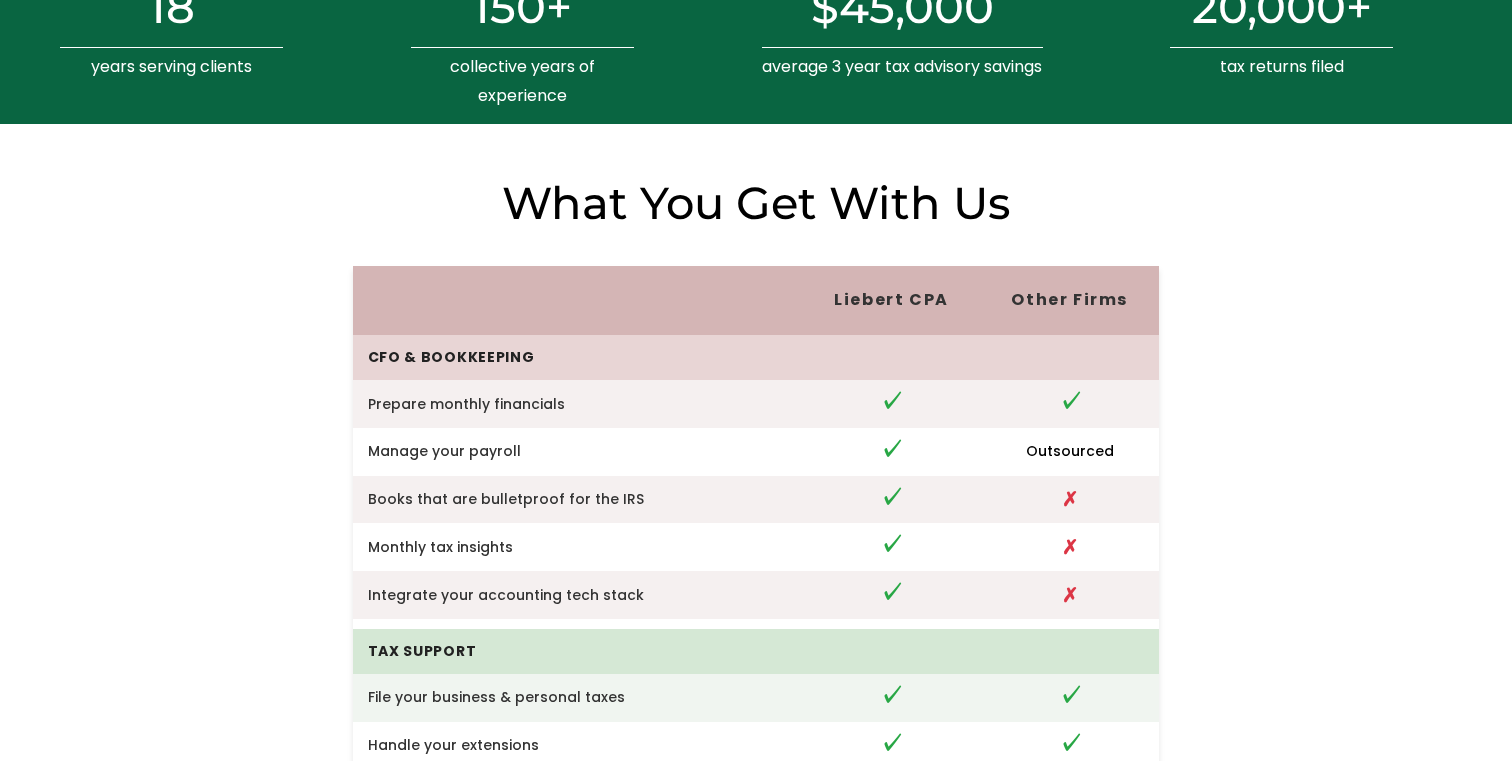 scroll, scrollTop: 4240, scrollLeft: 0, axis: vertical 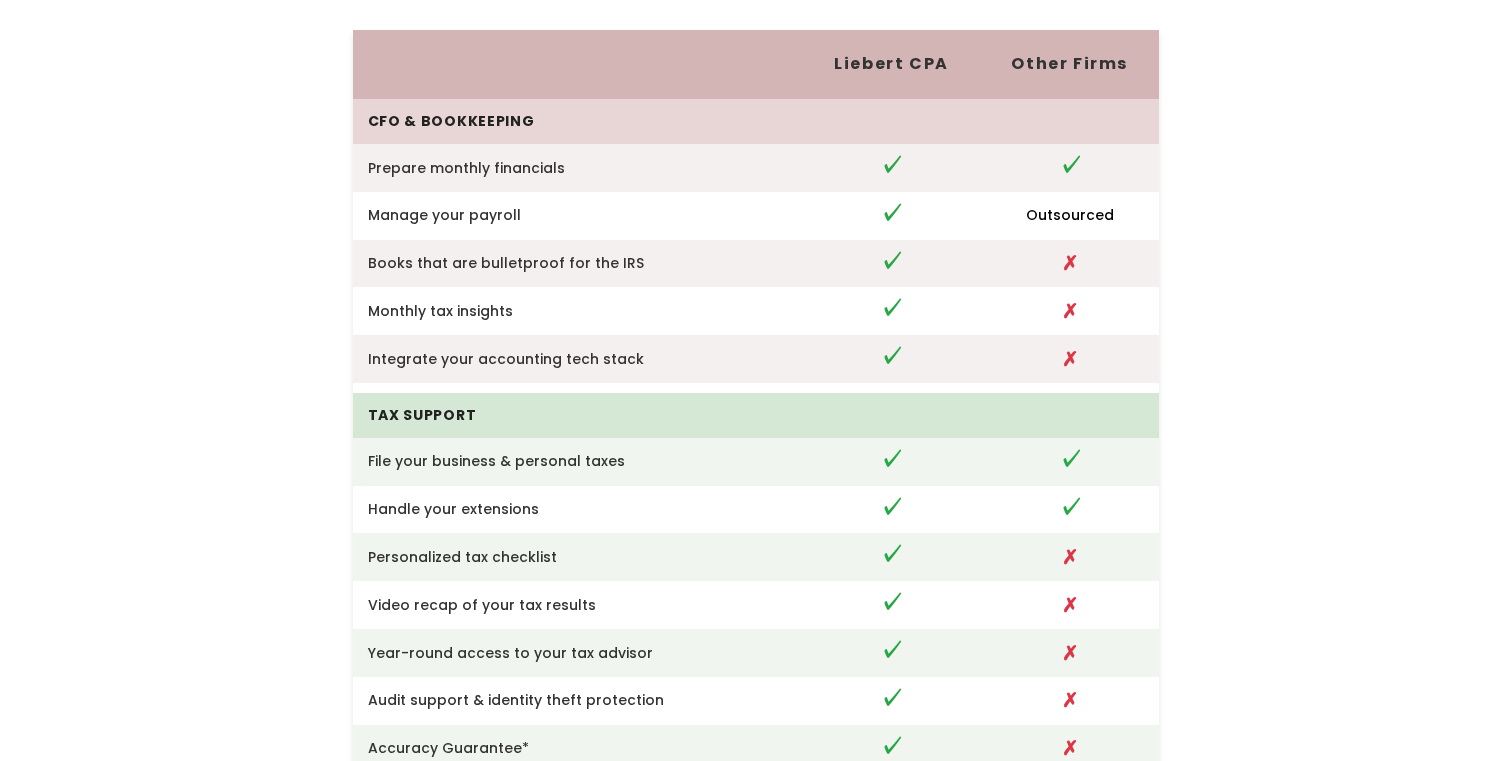 click on "What You Get With Us Comparison Table Liebert CPA Other Firms CFO & Bookkeeping Prepare monthly financials ✓ ✓ Manage your payroll ✓ Outsourced Books that are bulletproof for the IRS ✓ ✗ Monthly tax insights ✓ ✗ Integrate your accounting tech stack ✓ ✗ Tax Support" at bounding box center [756, 586] 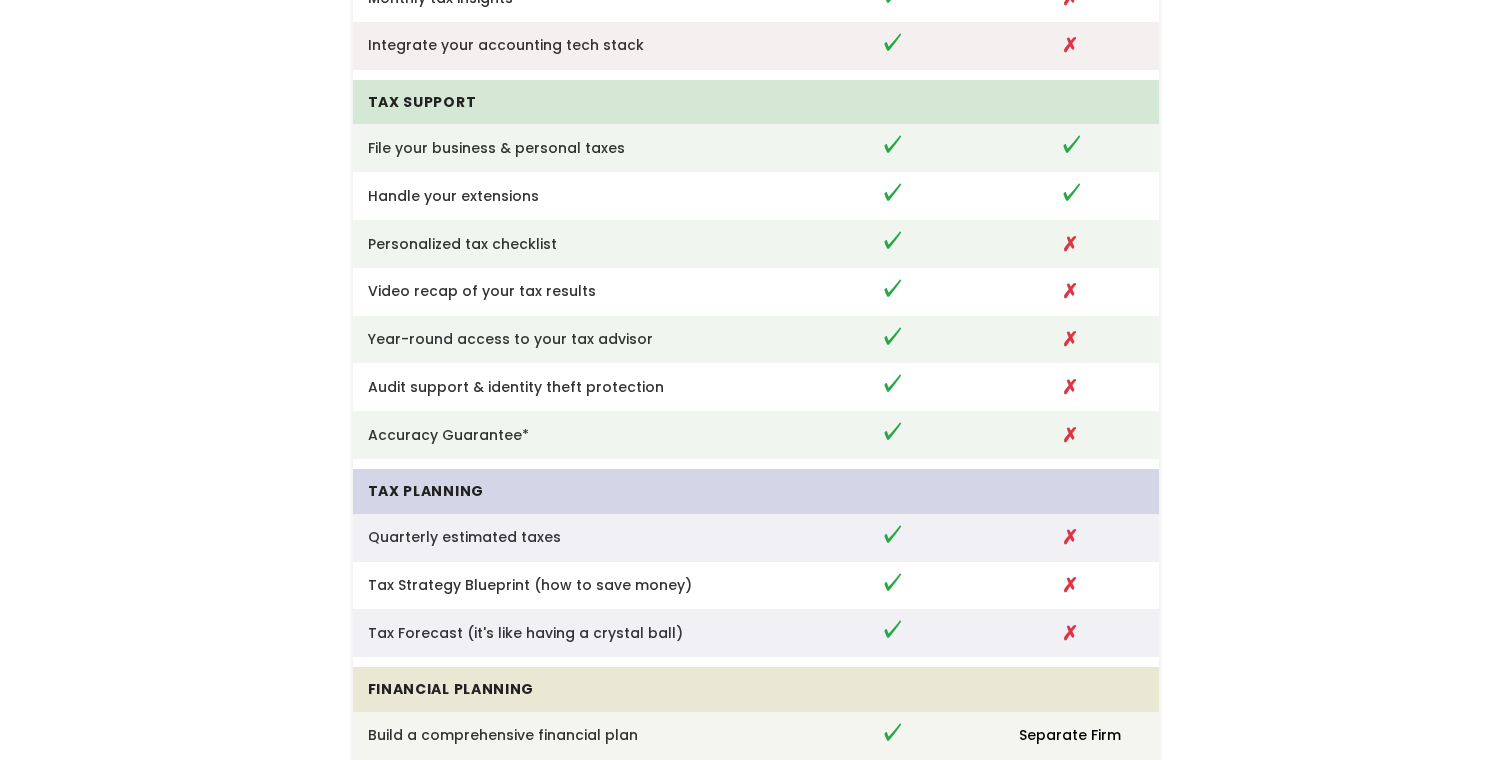 scroll, scrollTop: 4531, scrollLeft: 0, axis: vertical 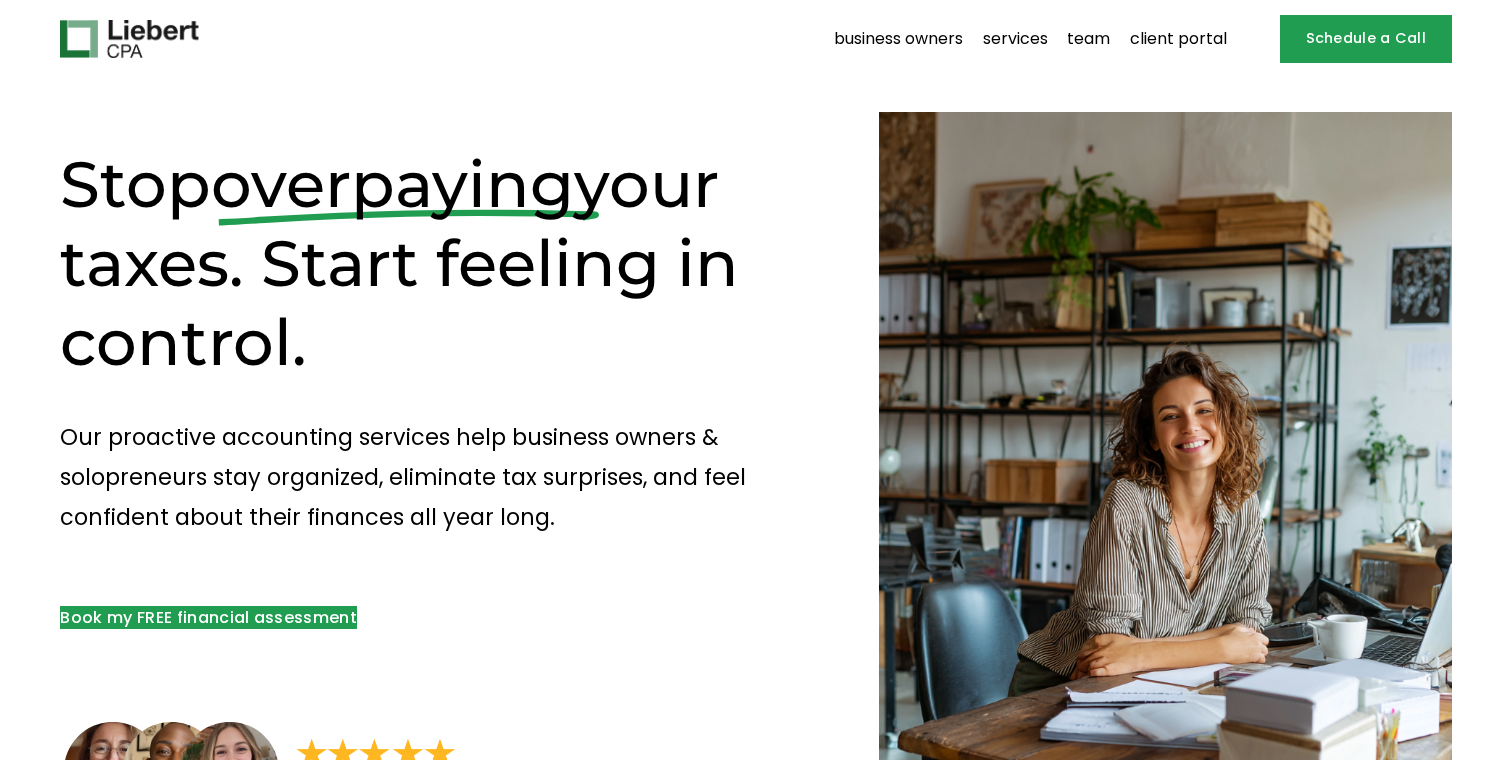 click on "Our proactive accounting services help business owners & solopreneurs stay organized, eliminate tax surprises, and feel confident about their finances all year long." at bounding box center (434, 477) 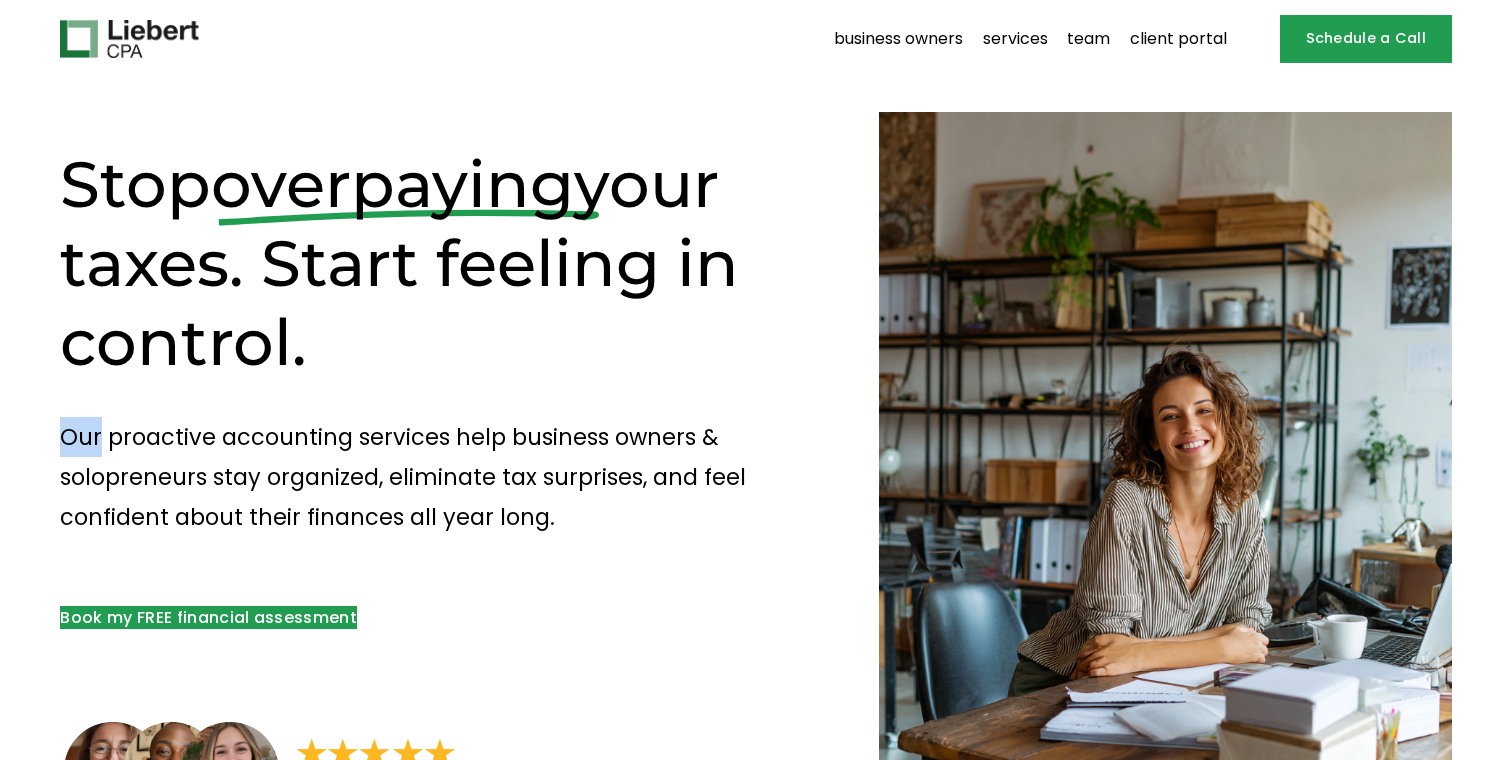 click on "Our proactive accounting services help business owners & solopreneurs stay organized, eliminate tax surprises, and feel confident about their finances all year long." at bounding box center (434, 477) 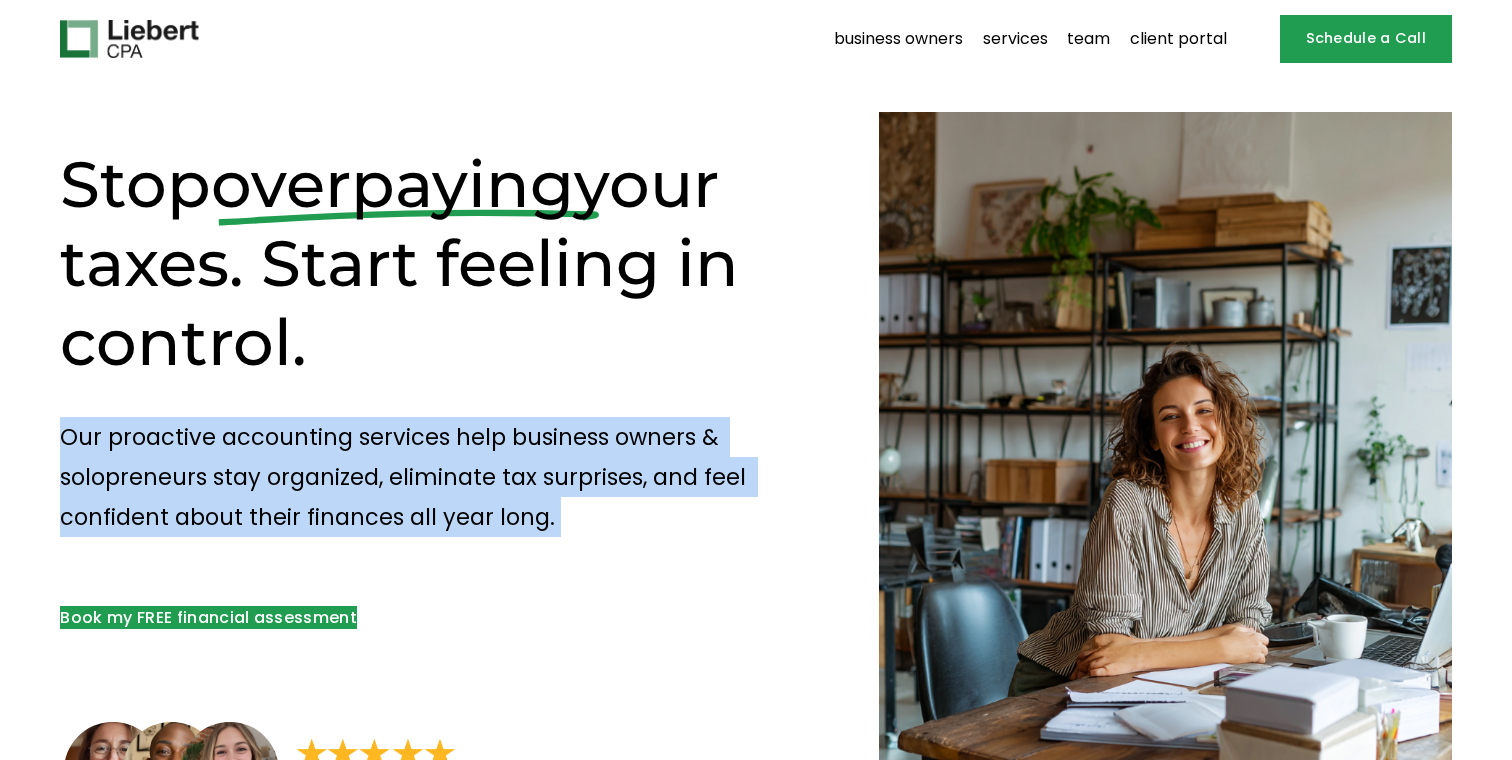 drag, startPoint x: 85, startPoint y: 437, endPoint x: 202, endPoint y: 442, distance: 117.10679 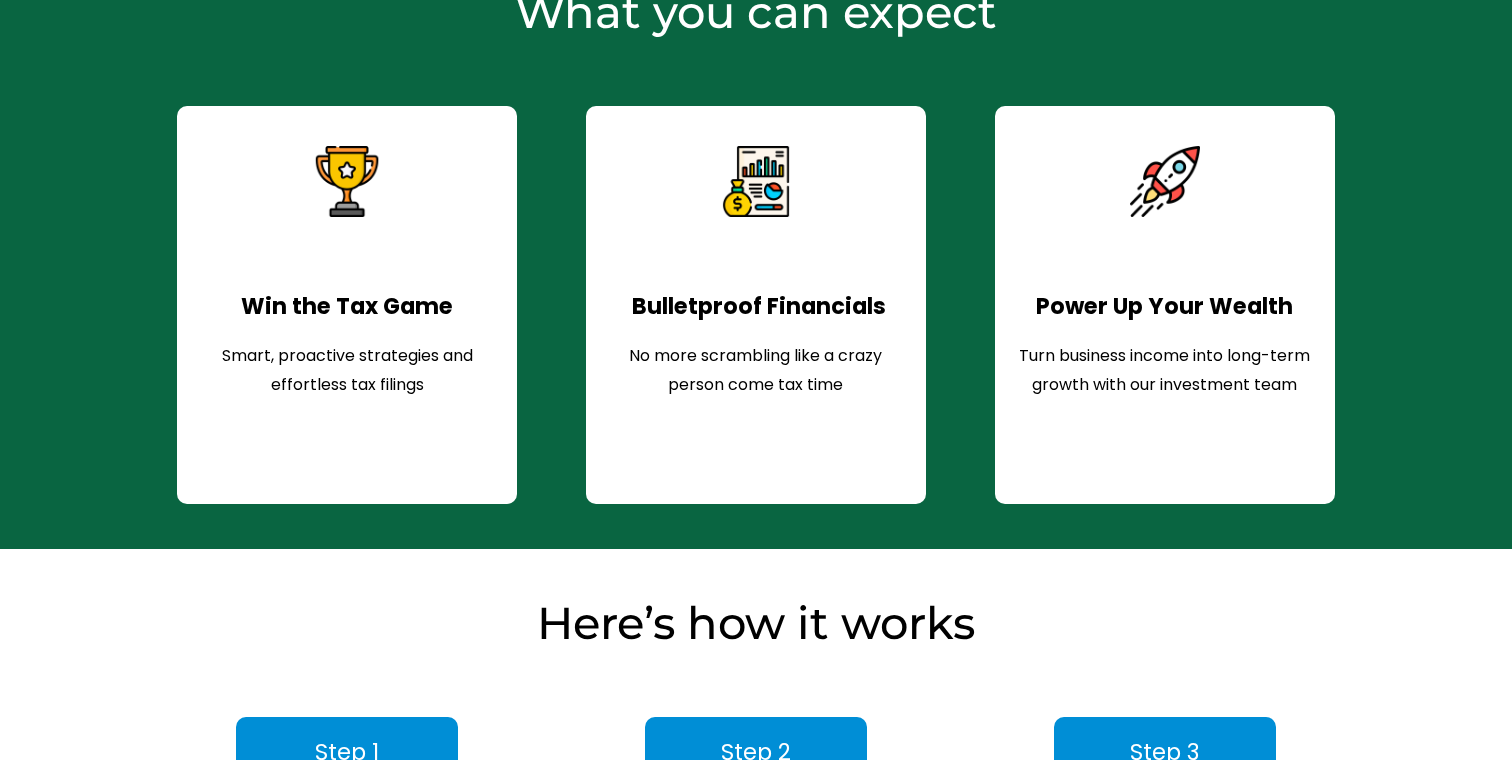 scroll, scrollTop: 2109, scrollLeft: 0, axis: vertical 